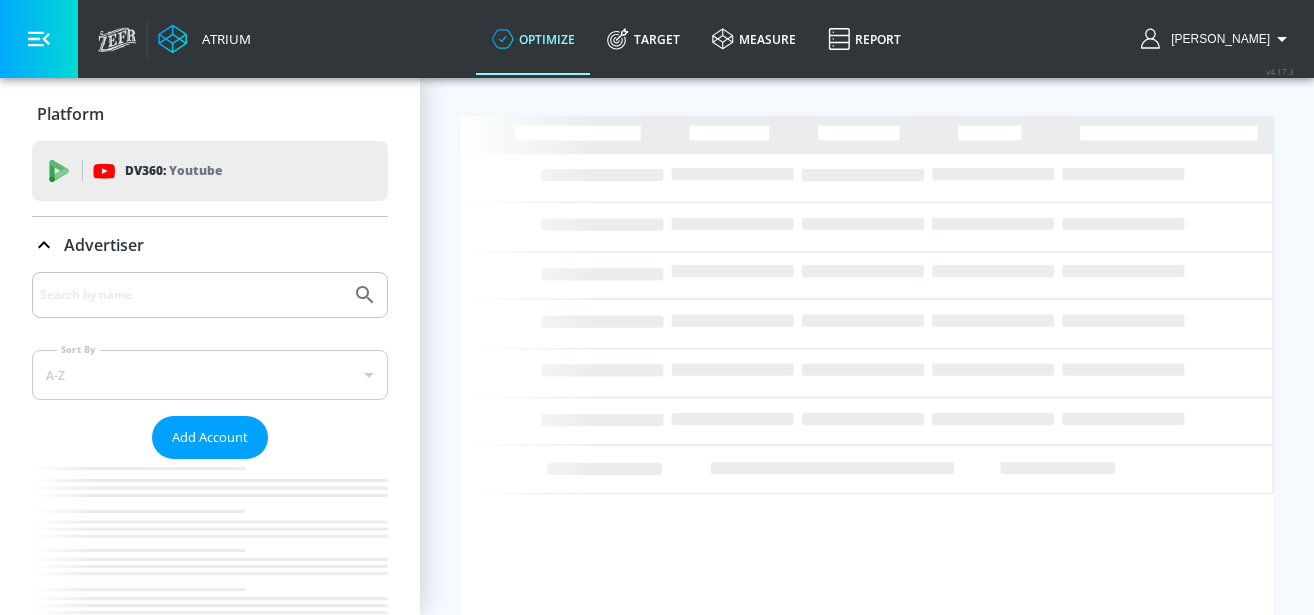 scroll, scrollTop: 0, scrollLeft: 0, axis: both 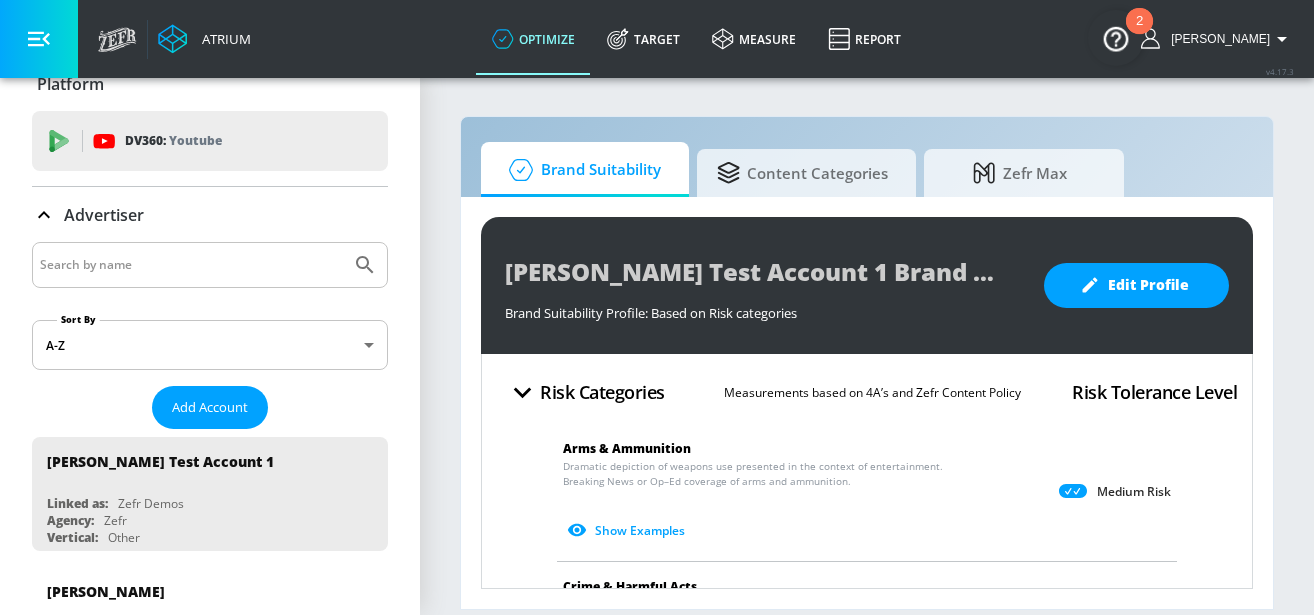 click at bounding box center (191, 265) 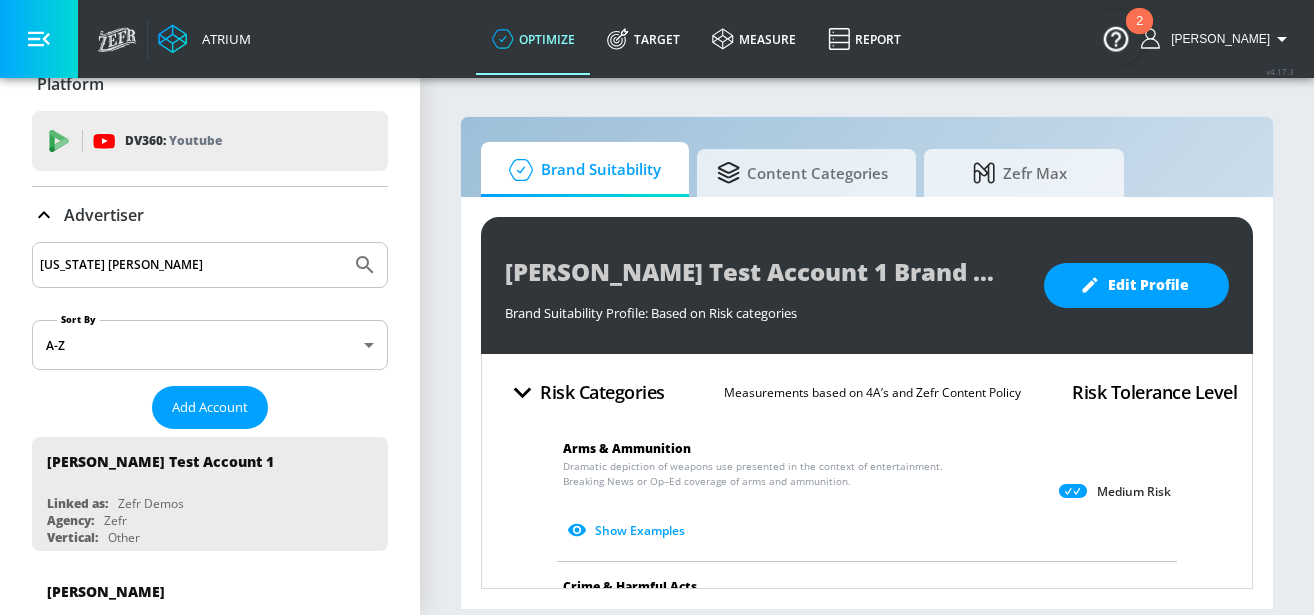 type on "[US_STATE] [PERSON_NAME]" 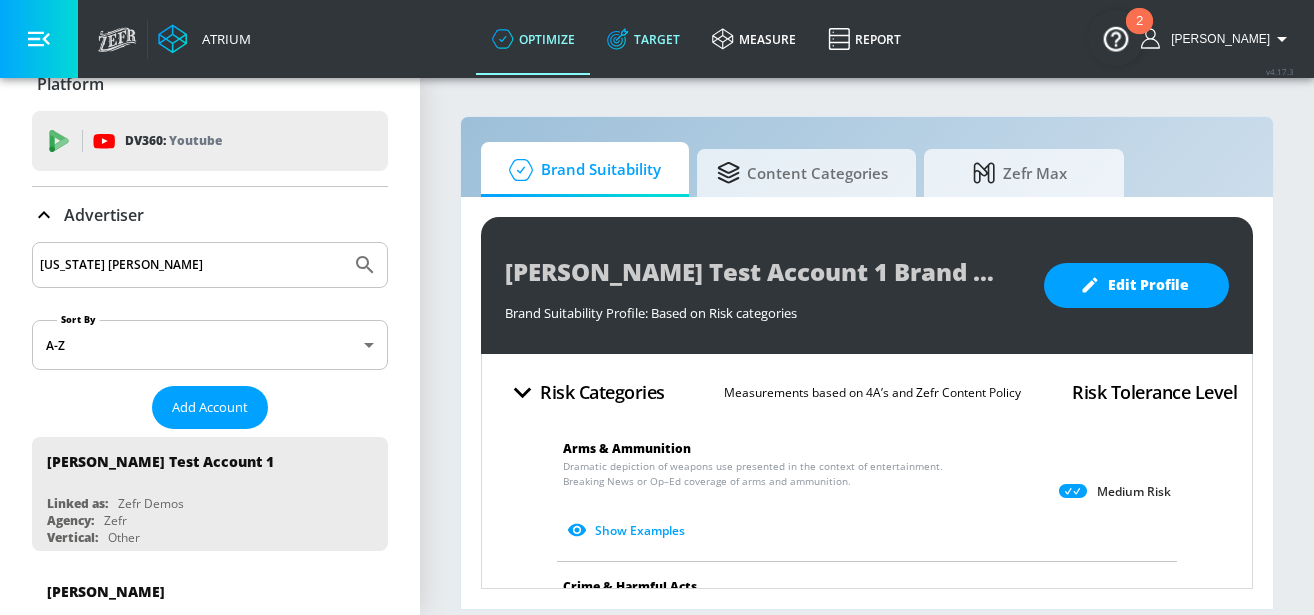 click on "Target" at bounding box center [643, 39] 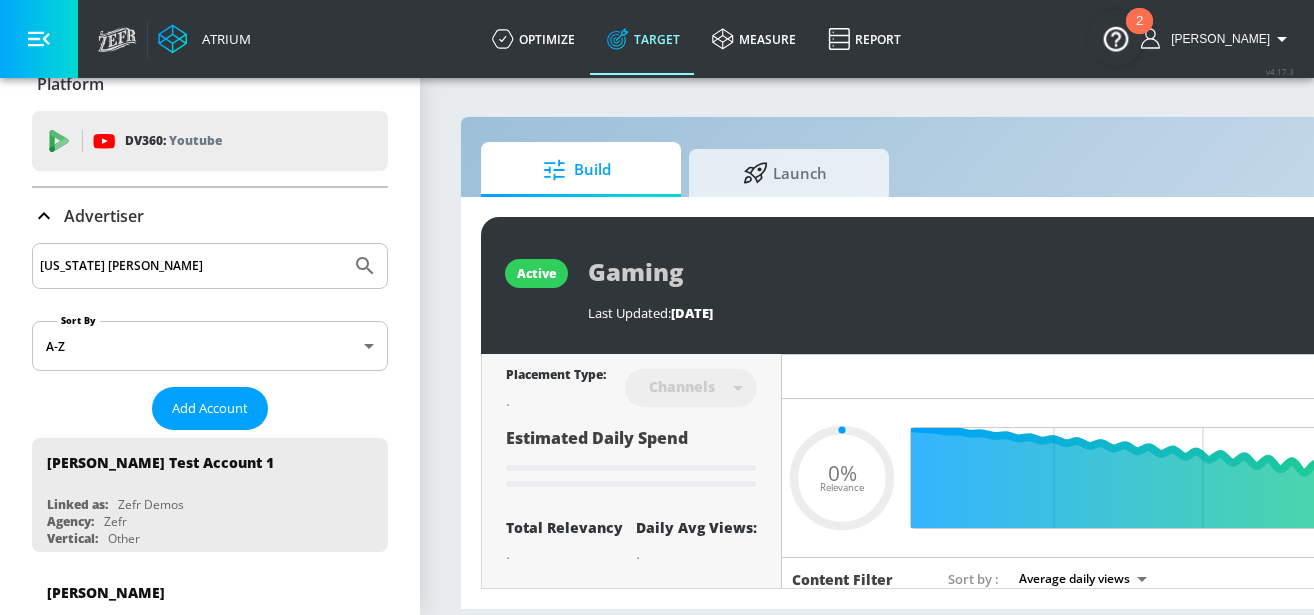 type on "0.05" 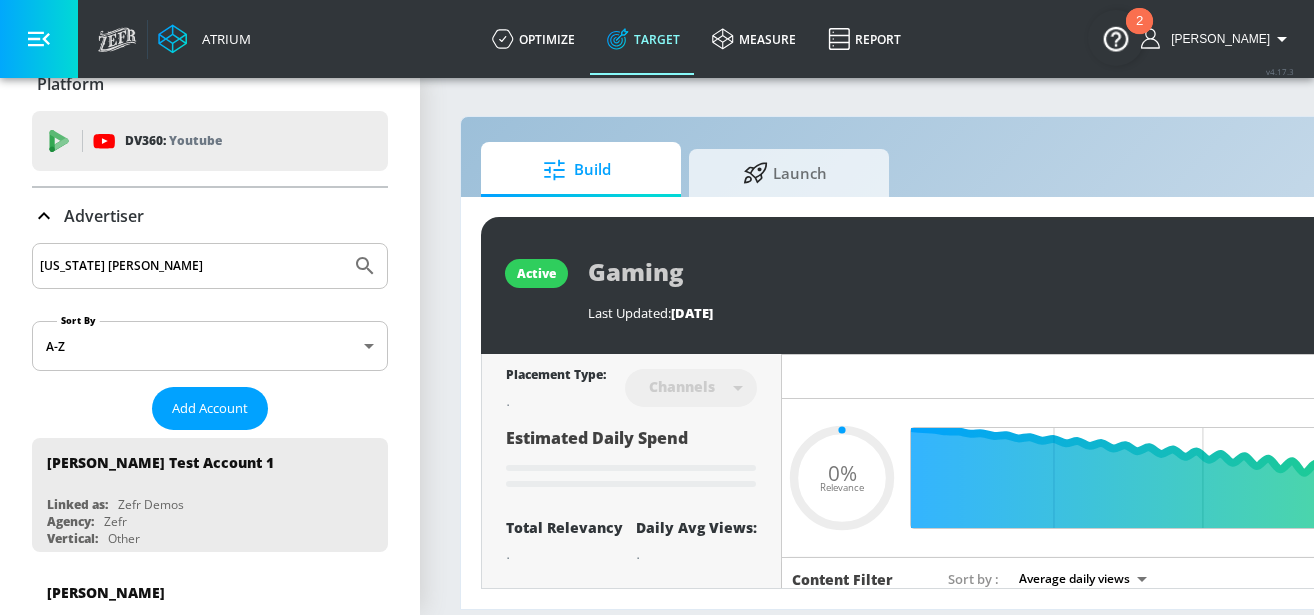 click on "[US_STATE] [PERSON_NAME]" at bounding box center [191, 266] 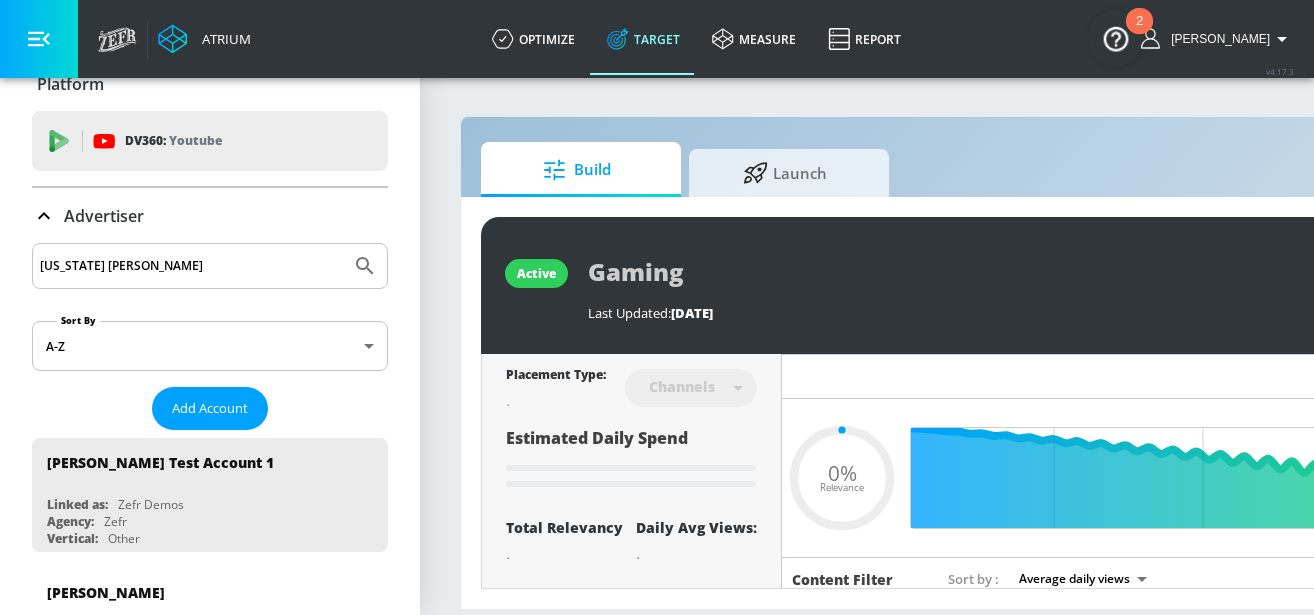 type on "[US_STATE] lottery" 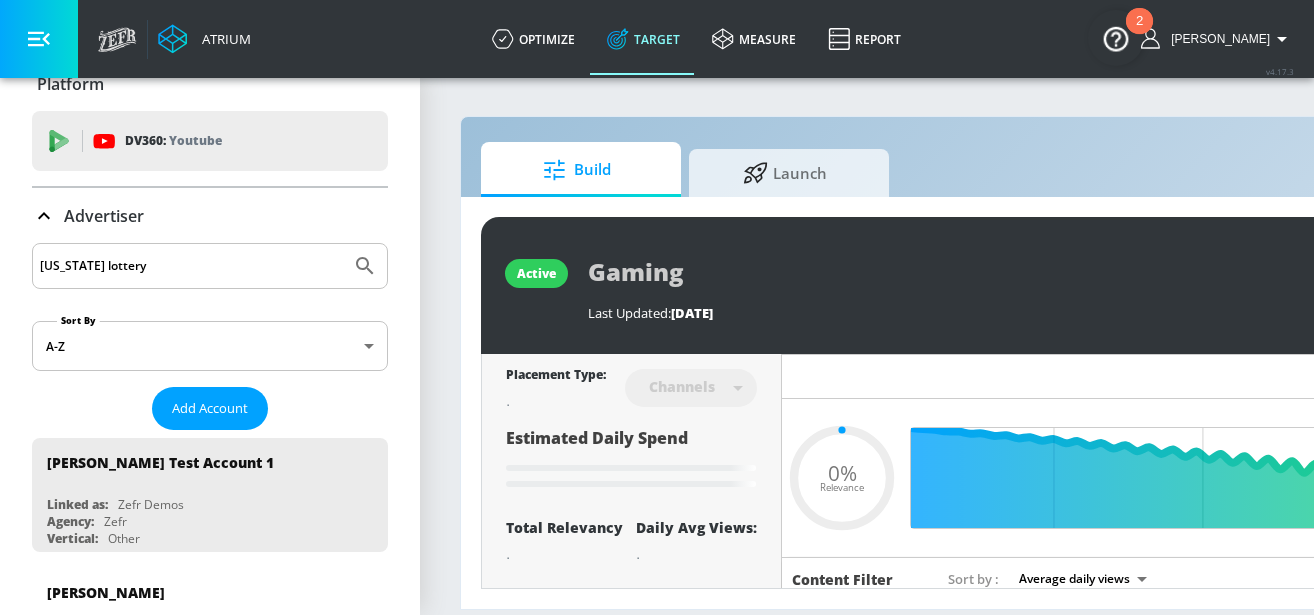type on "0.75" 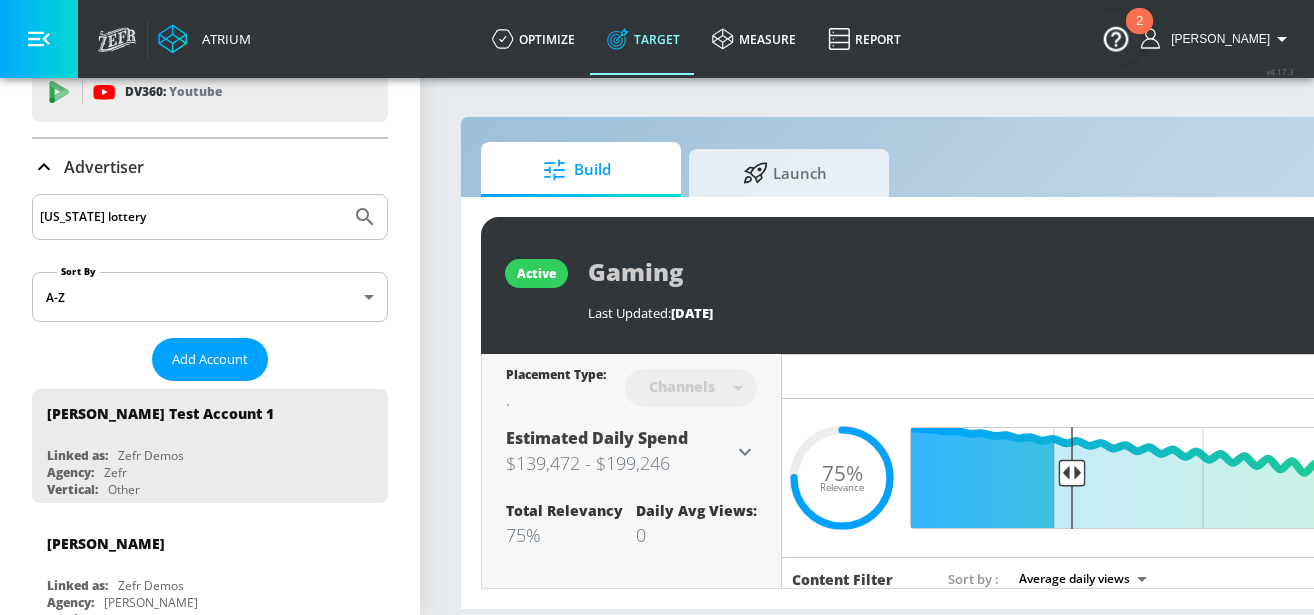 scroll, scrollTop: 75, scrollLeft: 0, axis: vertical 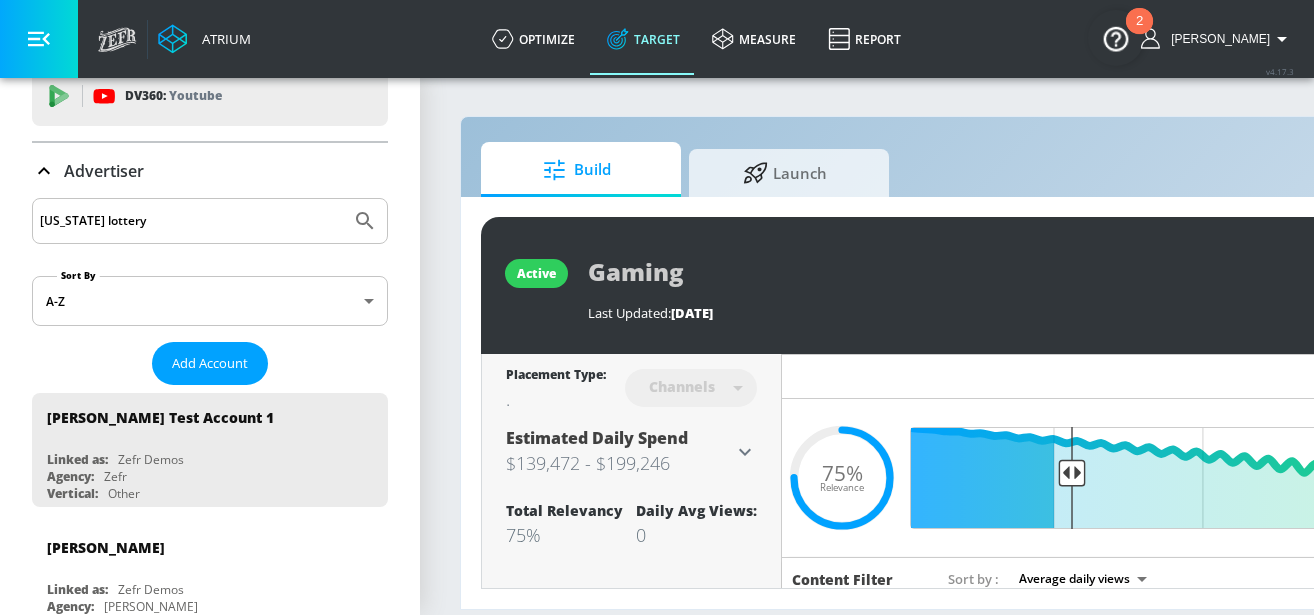 type on "[US_STATE] lottery" 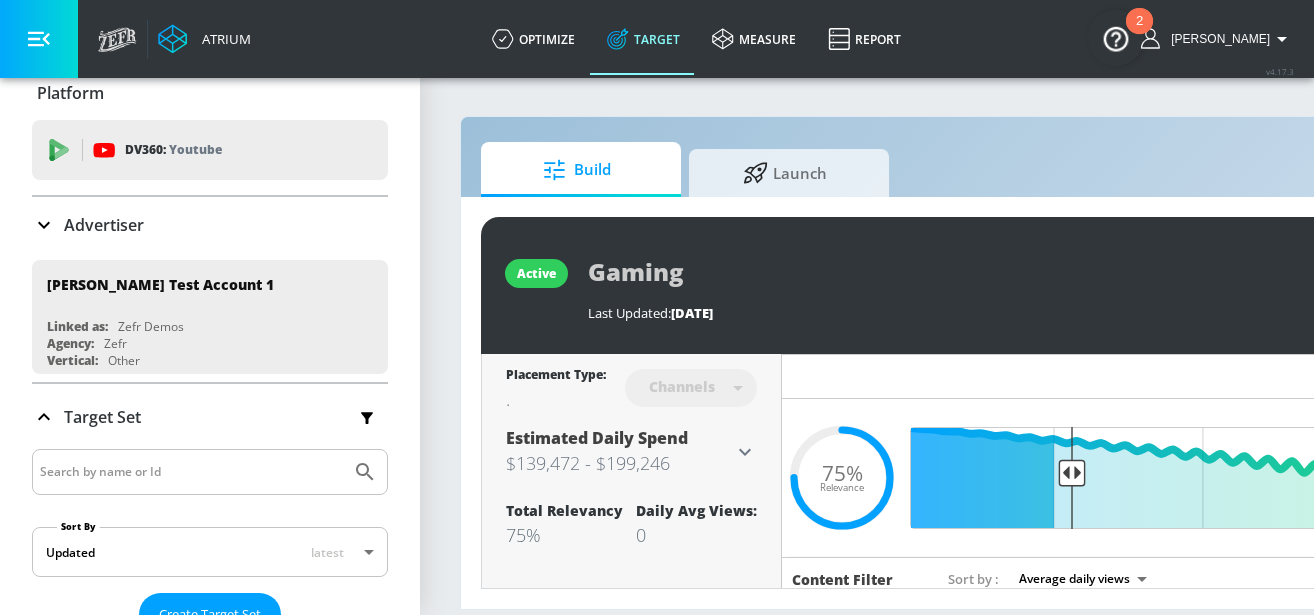 scroll, scrollTop: 11, scrollLeft: 0, axis: vertical 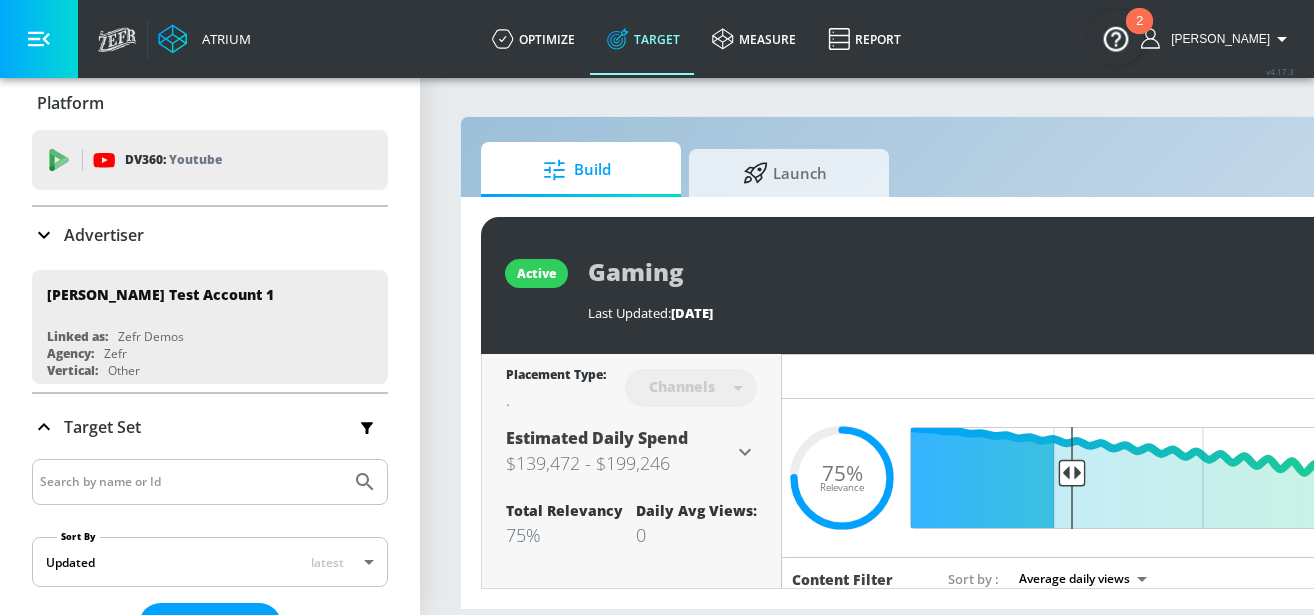 click on "Advertiser" at bounding box center (210, 235) 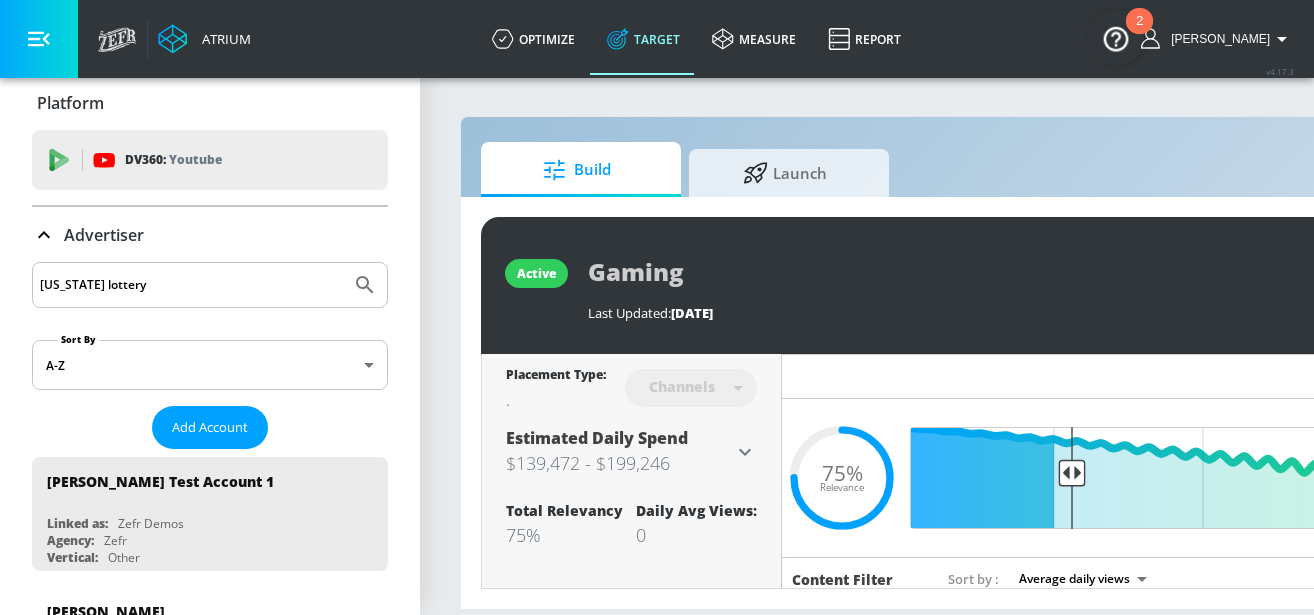click on "[US_STATE] lottery" at bounding box center [191, 285] 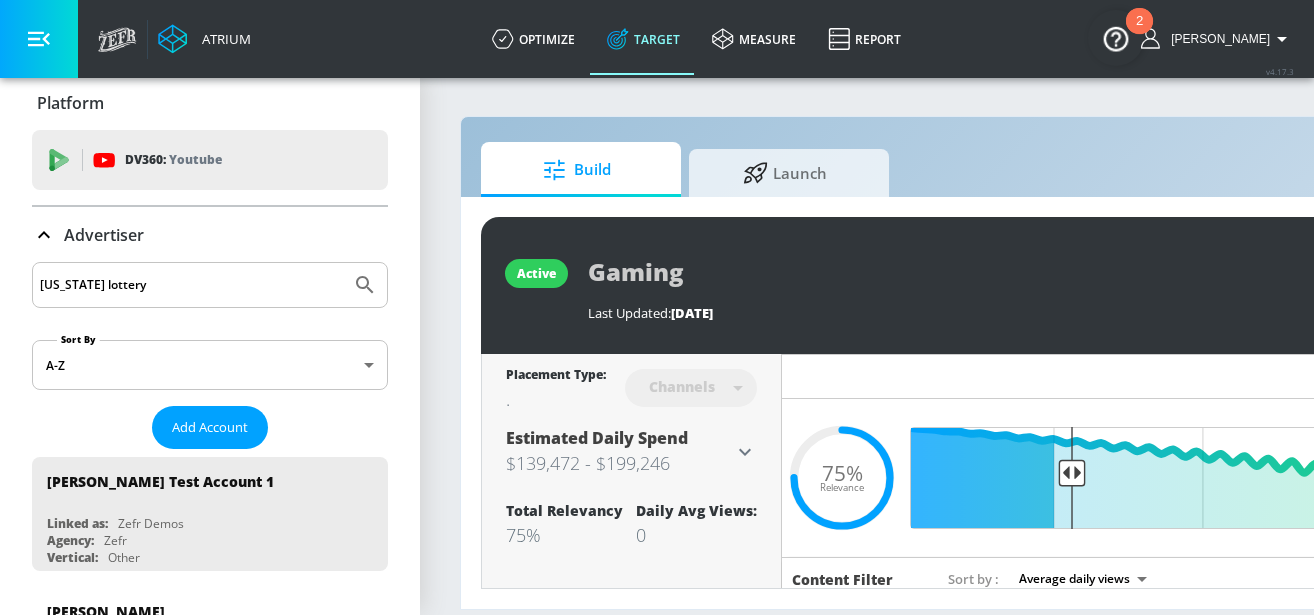 click at bounding box center [365, 285] 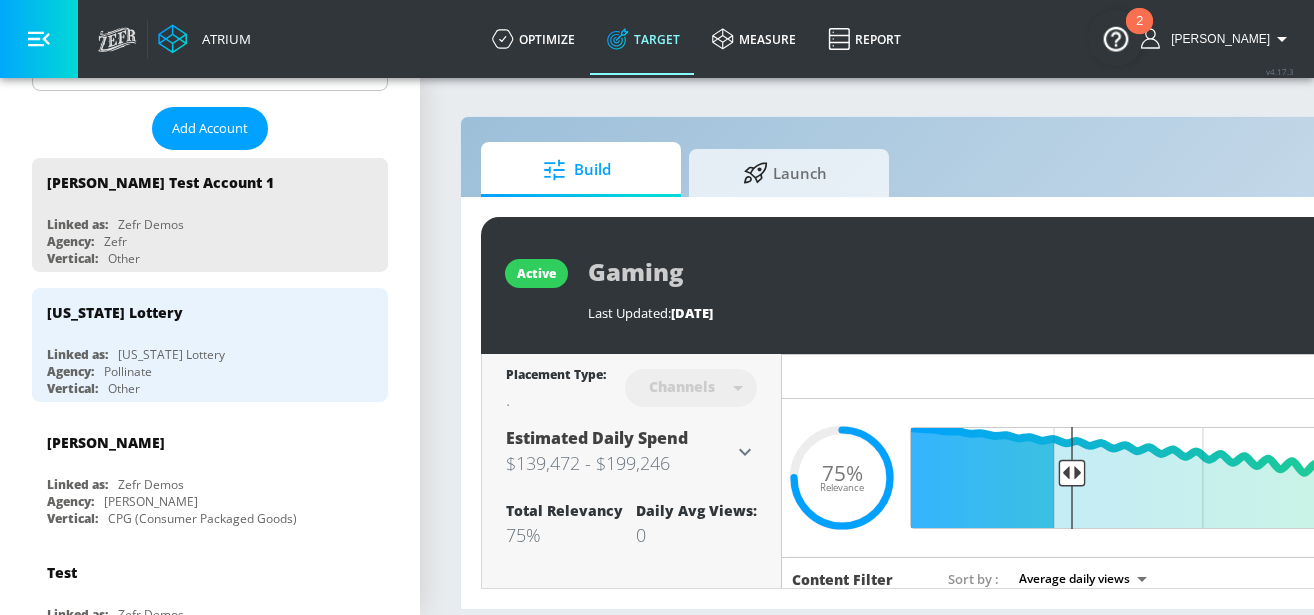 scroll, scrollTop: 365, scrollLeft: 0, axis: vertical 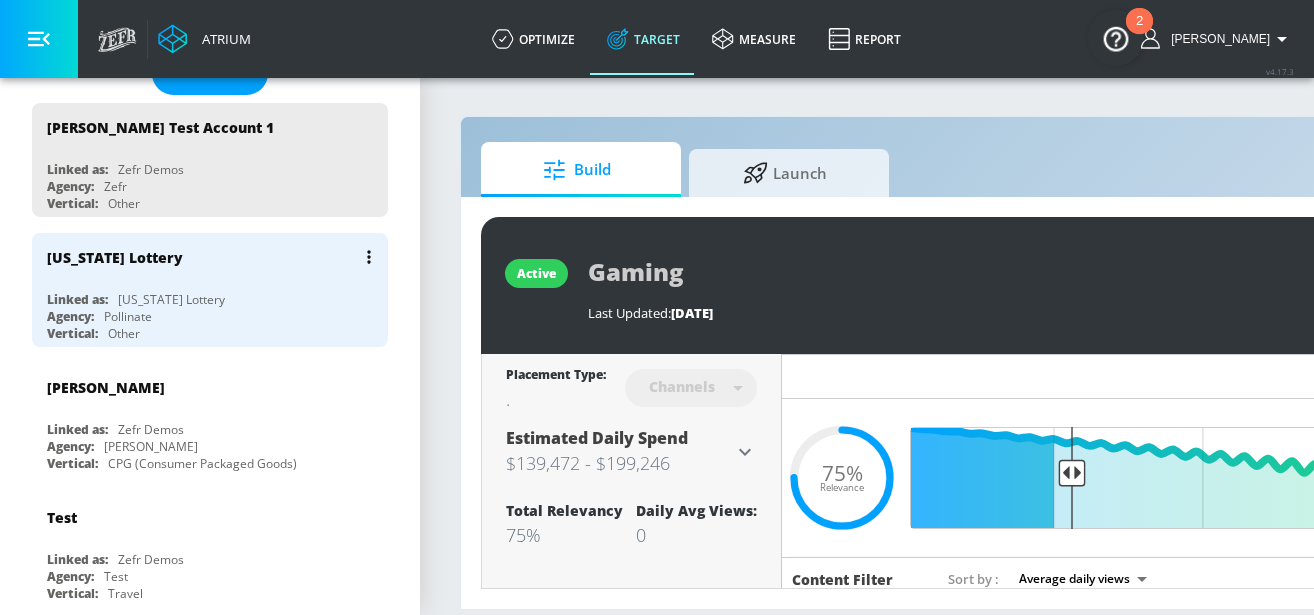 click on "[US_STATE] Lottery" at bounding box center (215, 257) 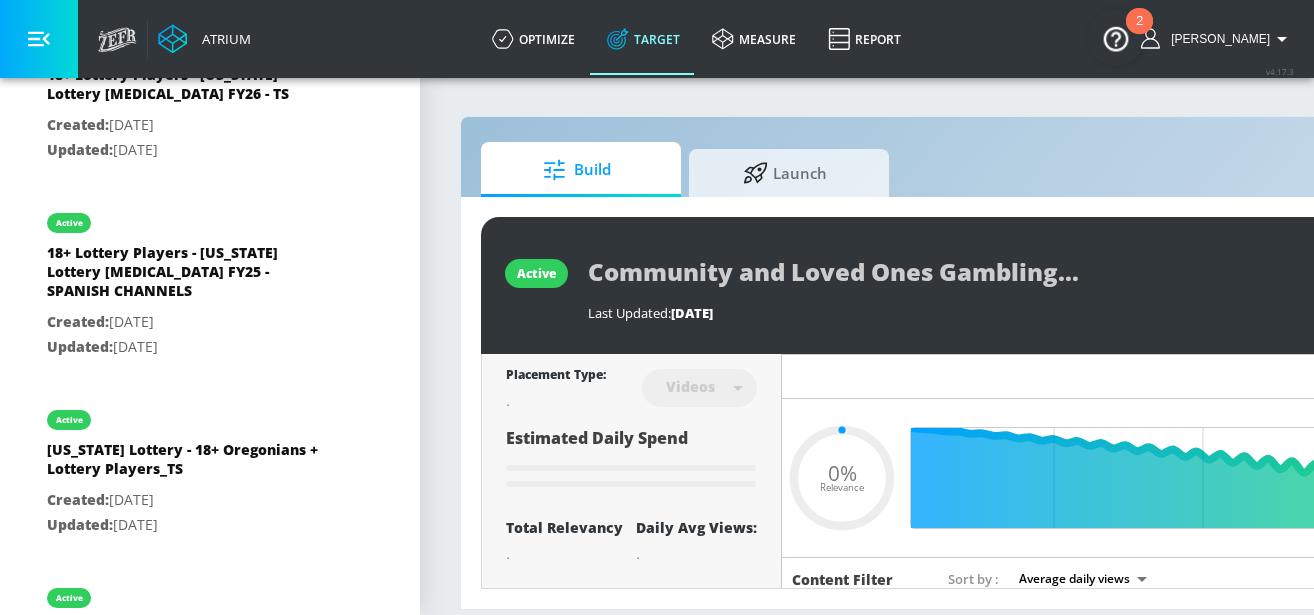 scroll, scrollTop: 1232, scrollLeft: 0, axis: vertical 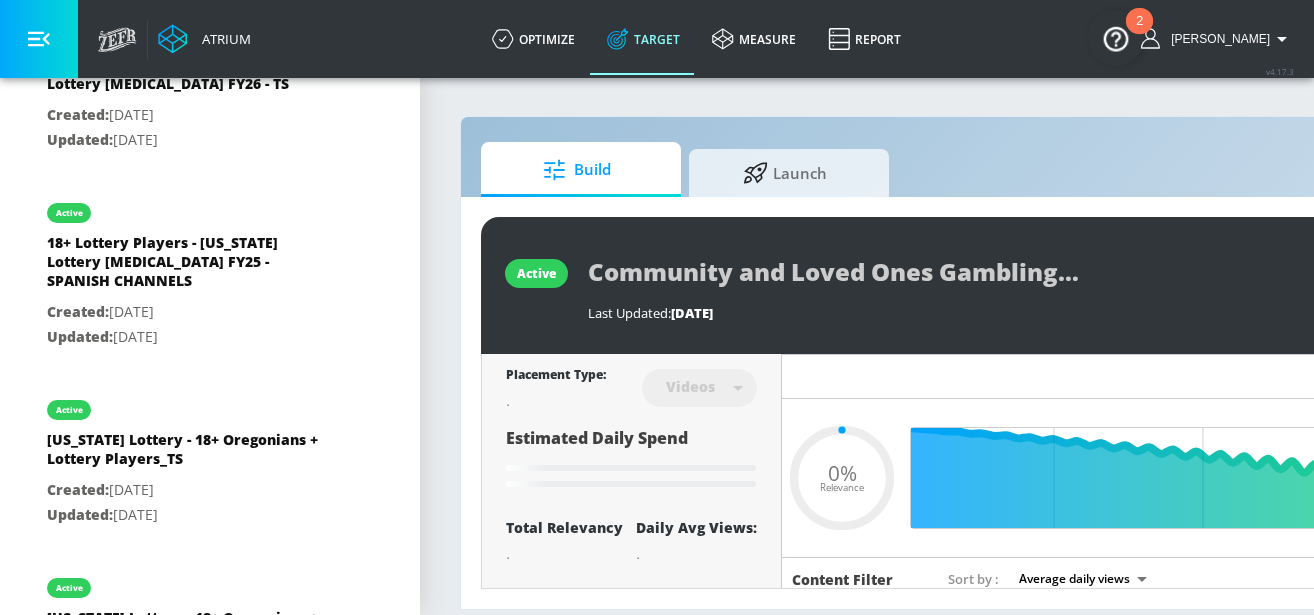 type on "0.35" 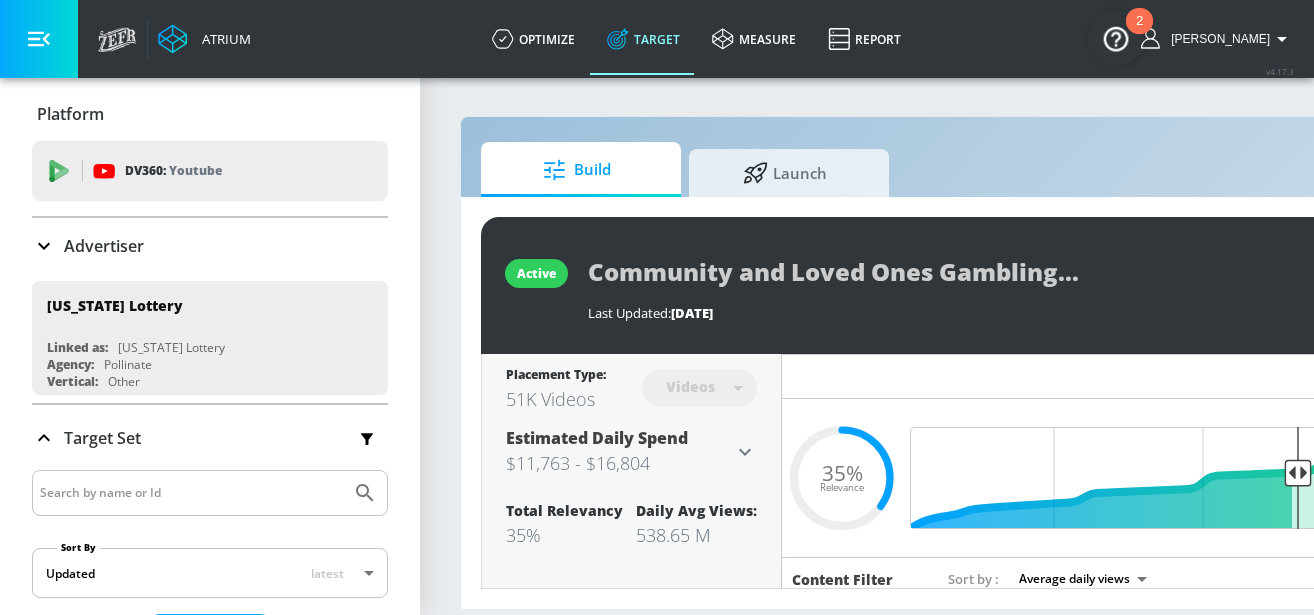 scroll, scrollTop: 26, scrollLeft: 0, axis: vertical 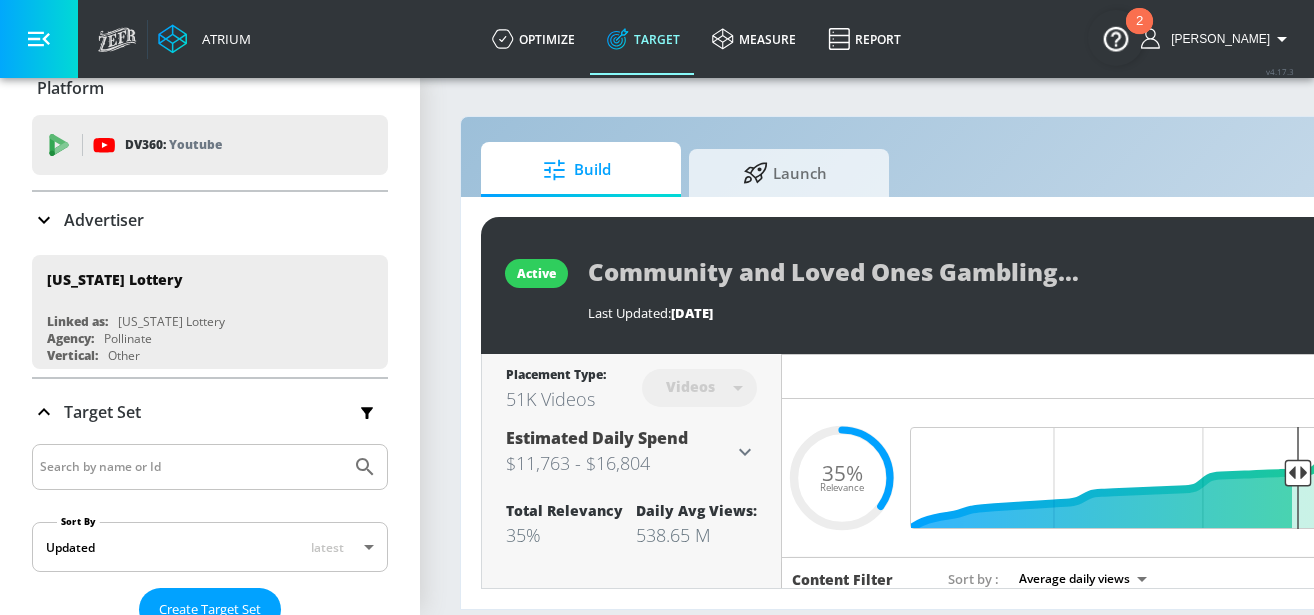 click on "Advertiser" at bounding box center [104, 220] 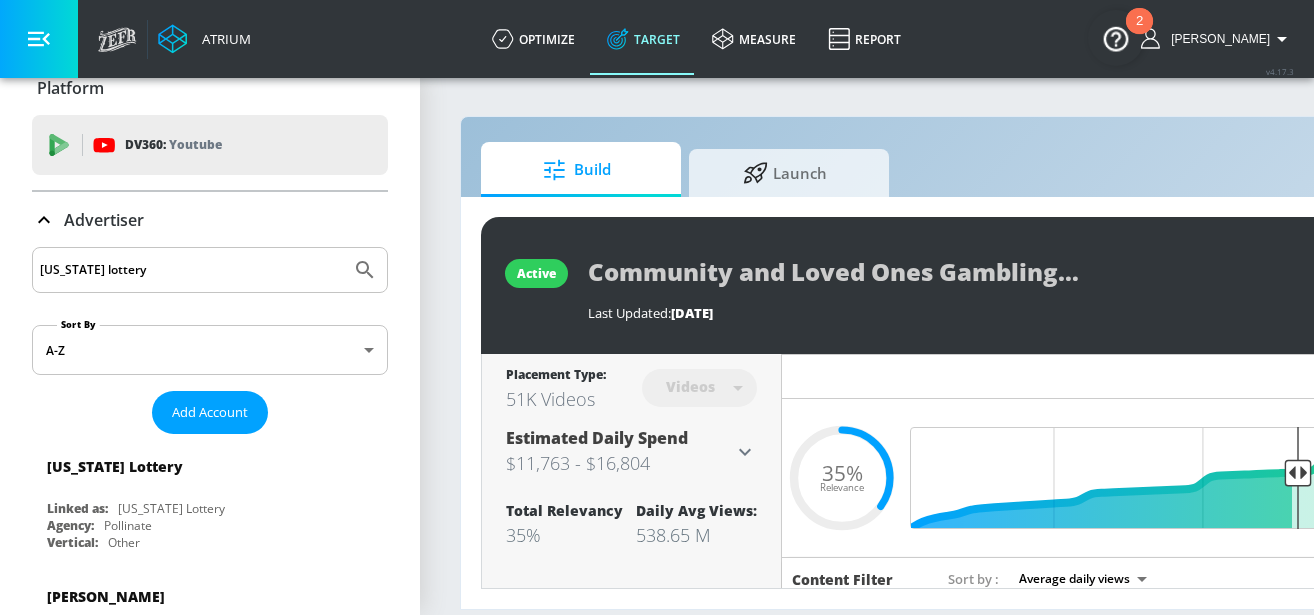 click on "Advertiser" at bounding box center (104, 220) 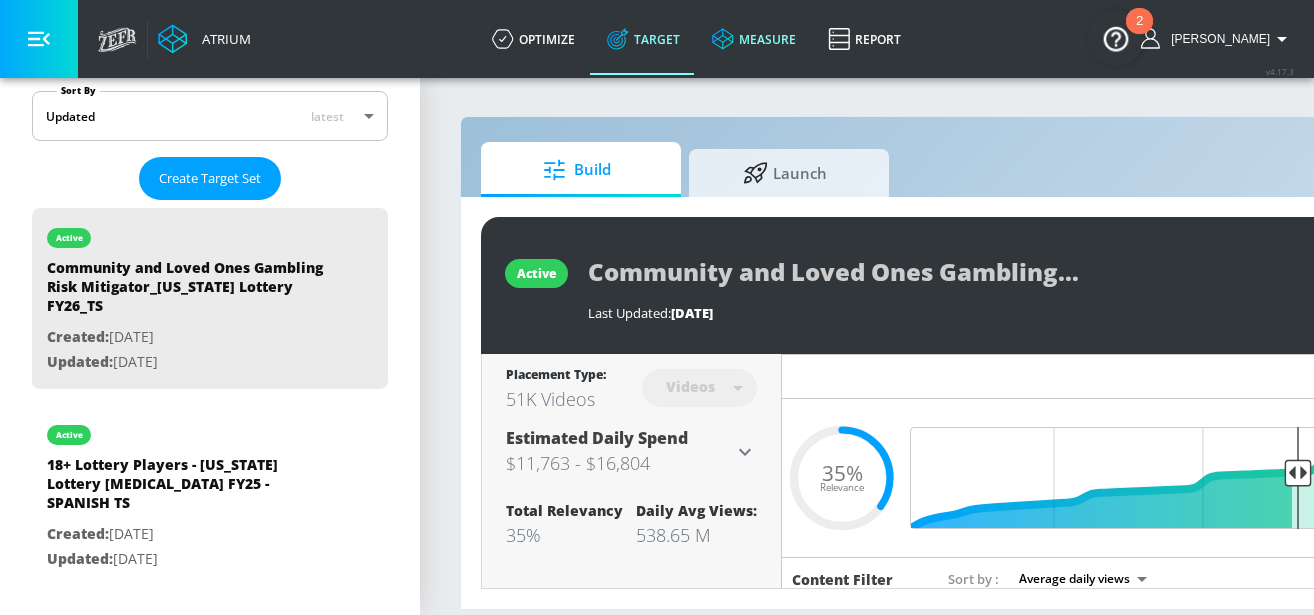 scroll, scrollTop: 381, scrollLeft: 0, axis: vertical 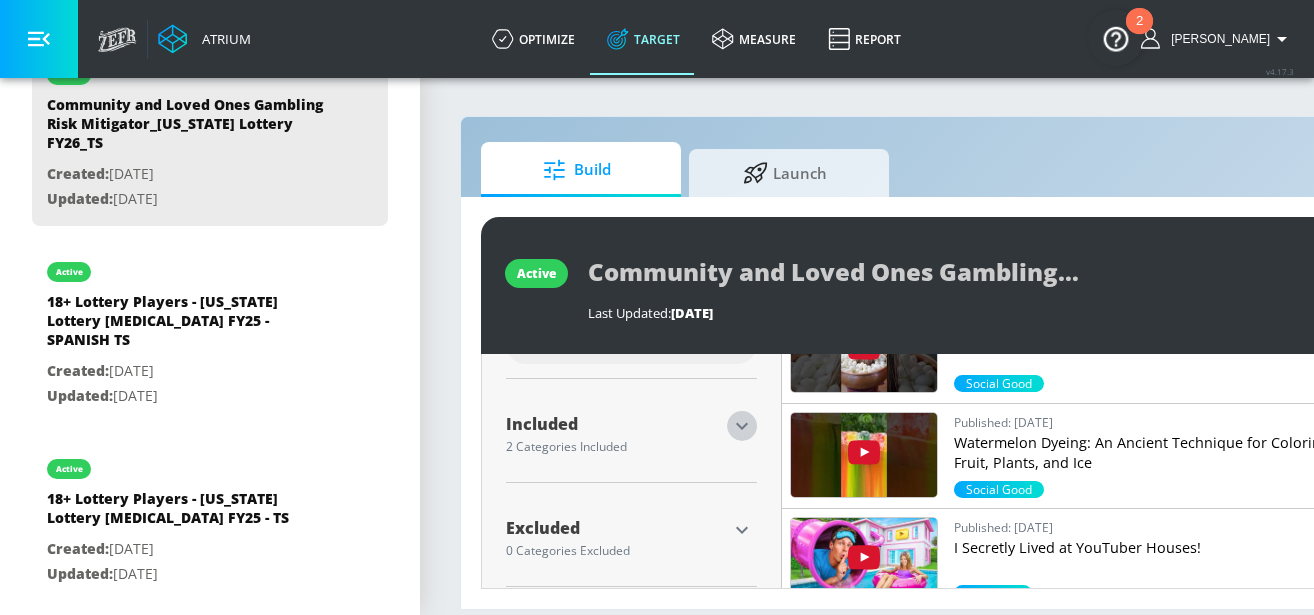 click 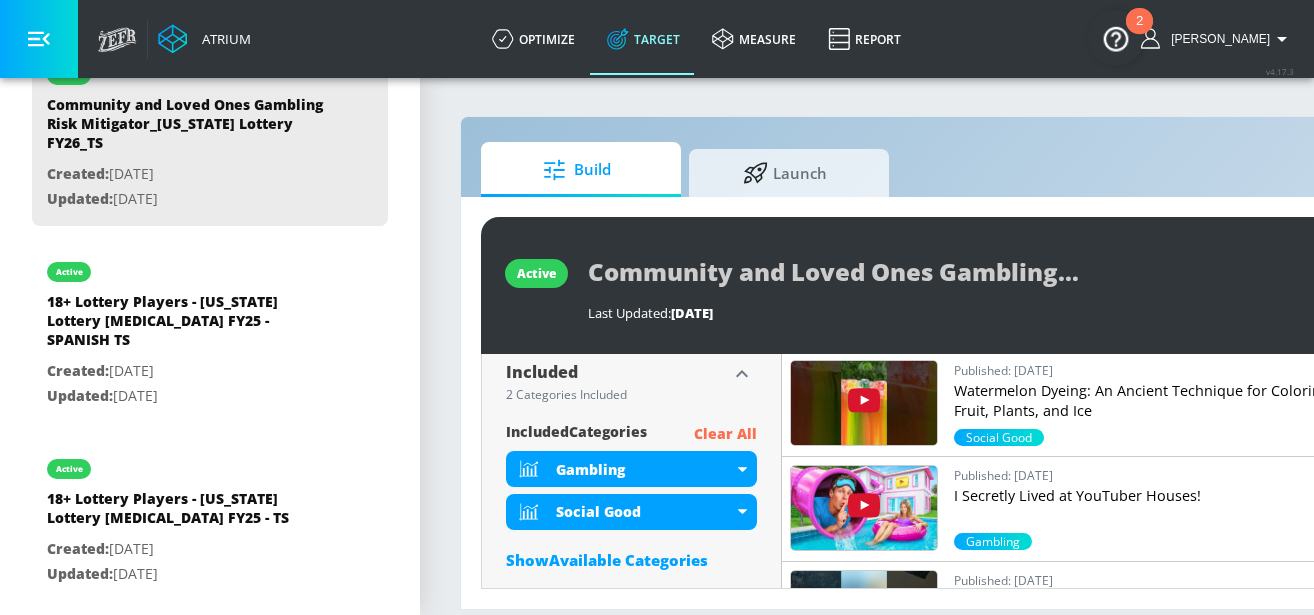scroll, scrollTop: 671, scrollLeft: 0, axis: vertical 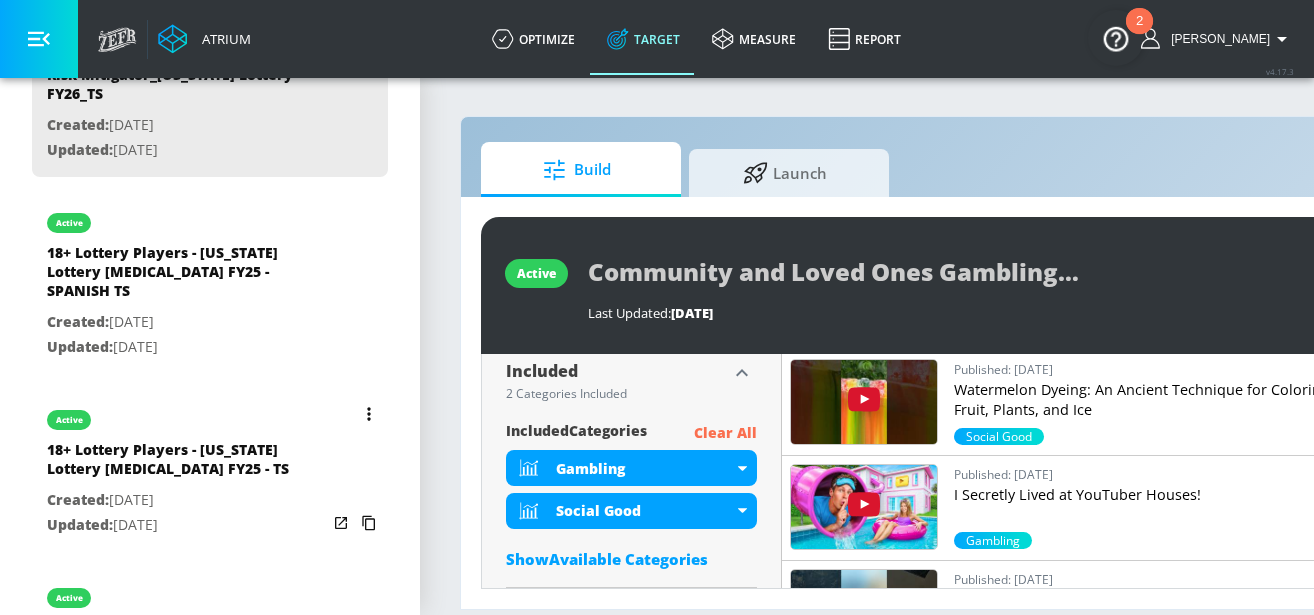 click on "18+ Lottery Players - [US_STATE] Lottery [MEDICAL_DATA] FY25 - TS" at bounding box center [187, 464] 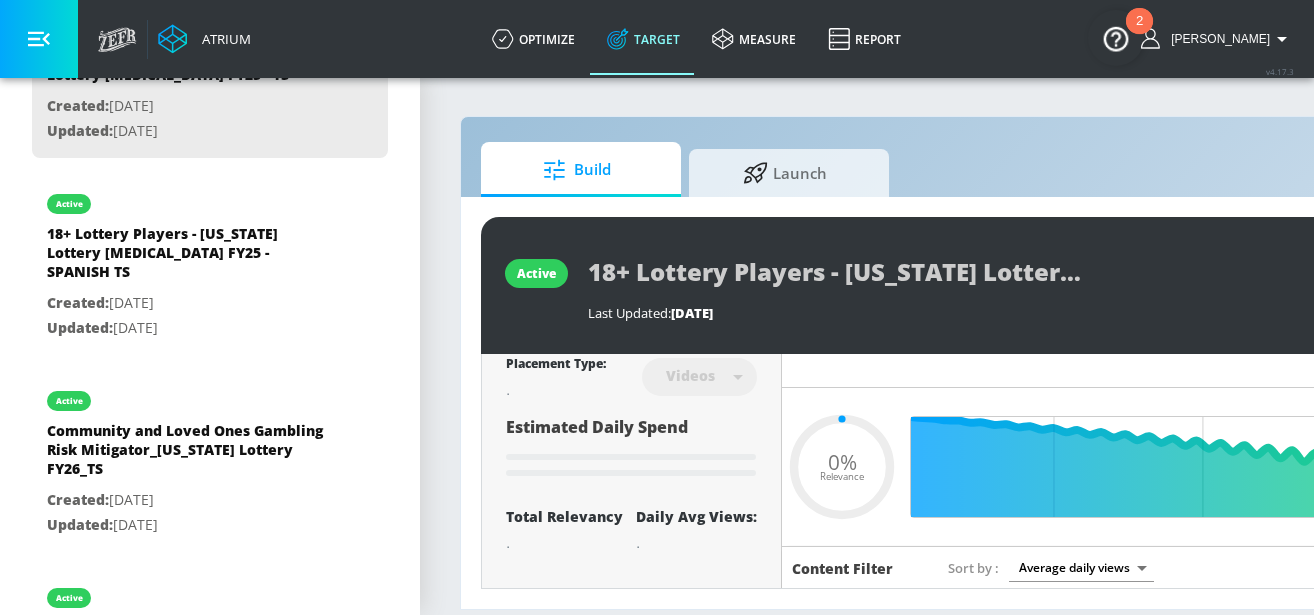 scroll, scrollTop: 0, scrollLeft: 0, axis: both 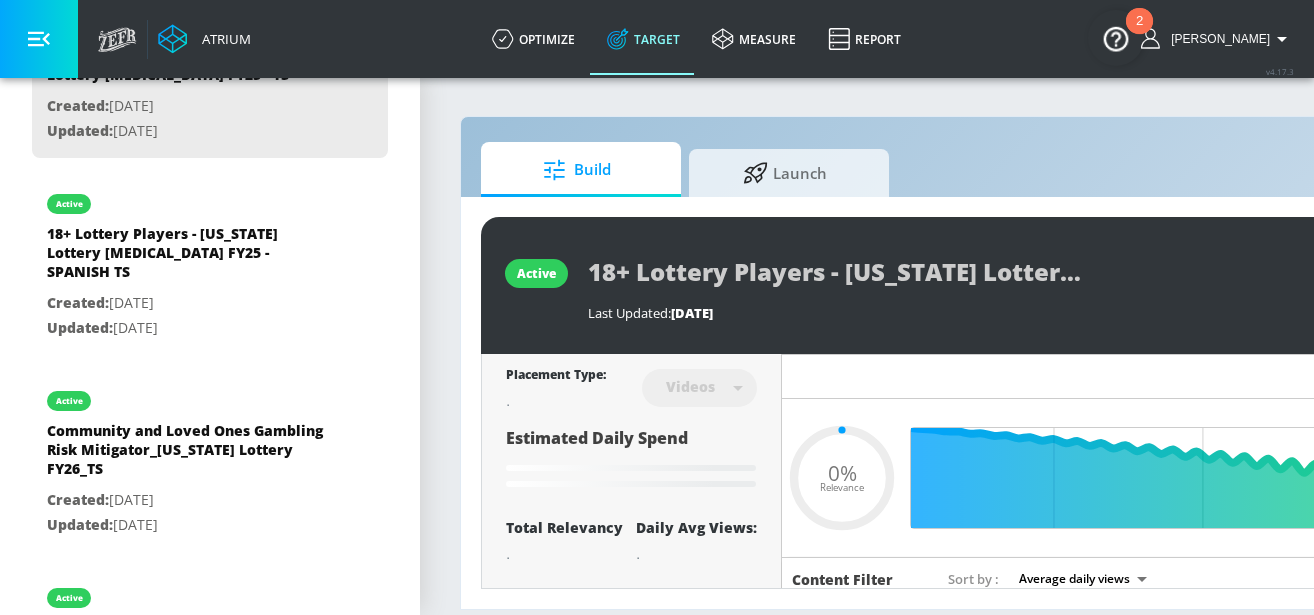 type on "0.15" 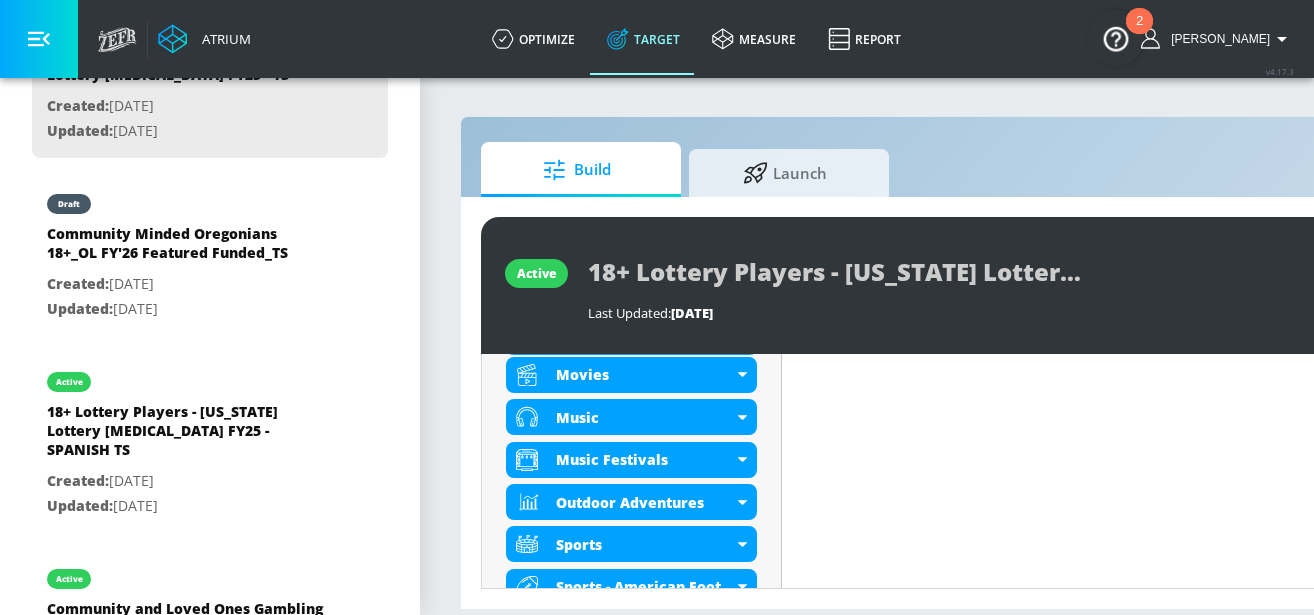 scroll, scrollTop: 977, scrollLeft: 0, axis: vertical 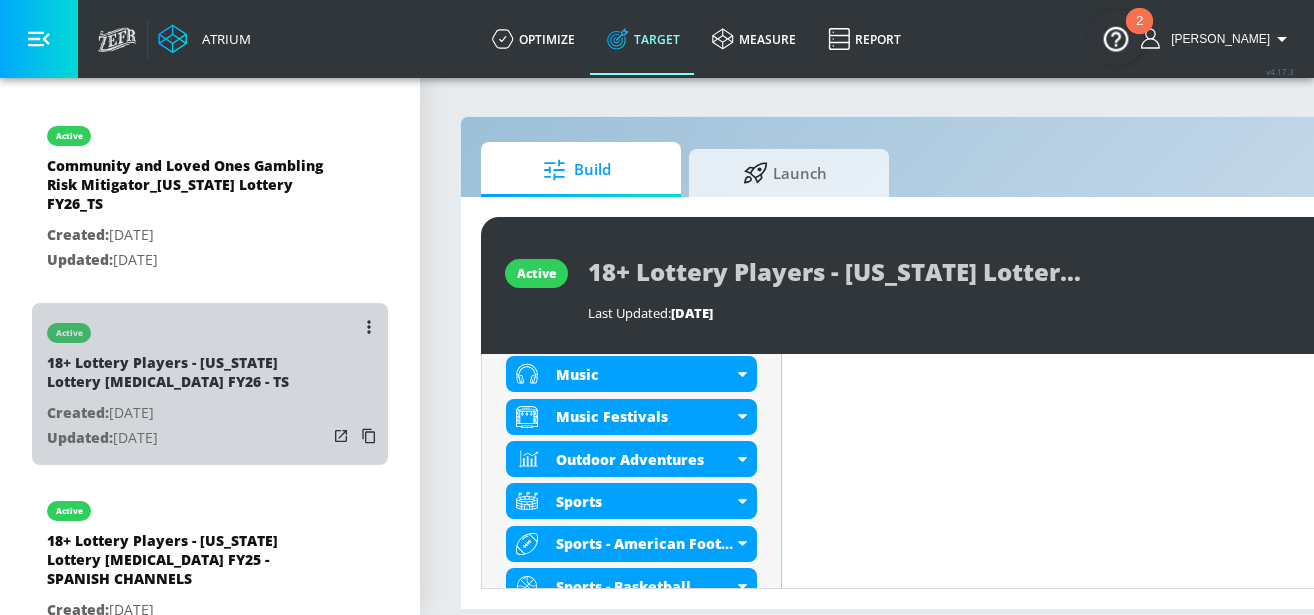 click on "18+ Lottery Players - [US_STATE] Lottery [MEDICAL_DATA] FY26 - TS" at bounding box center [187, 377] 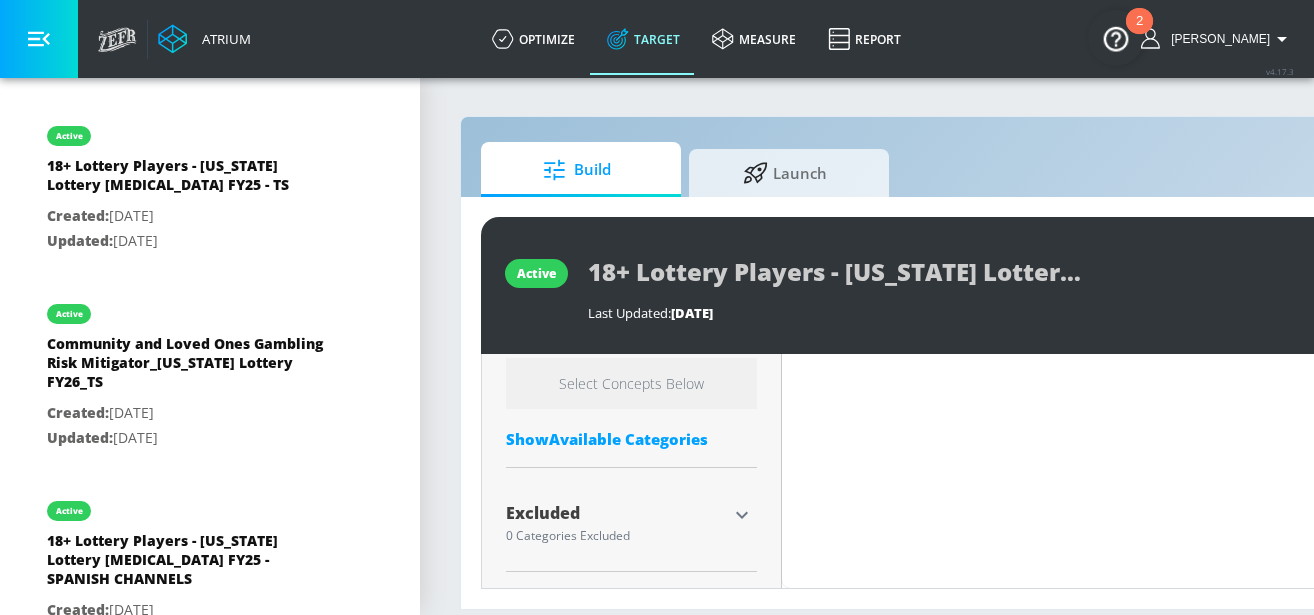 scroll, scrollTop: 758, scrollLeft: 0, axis: vertical 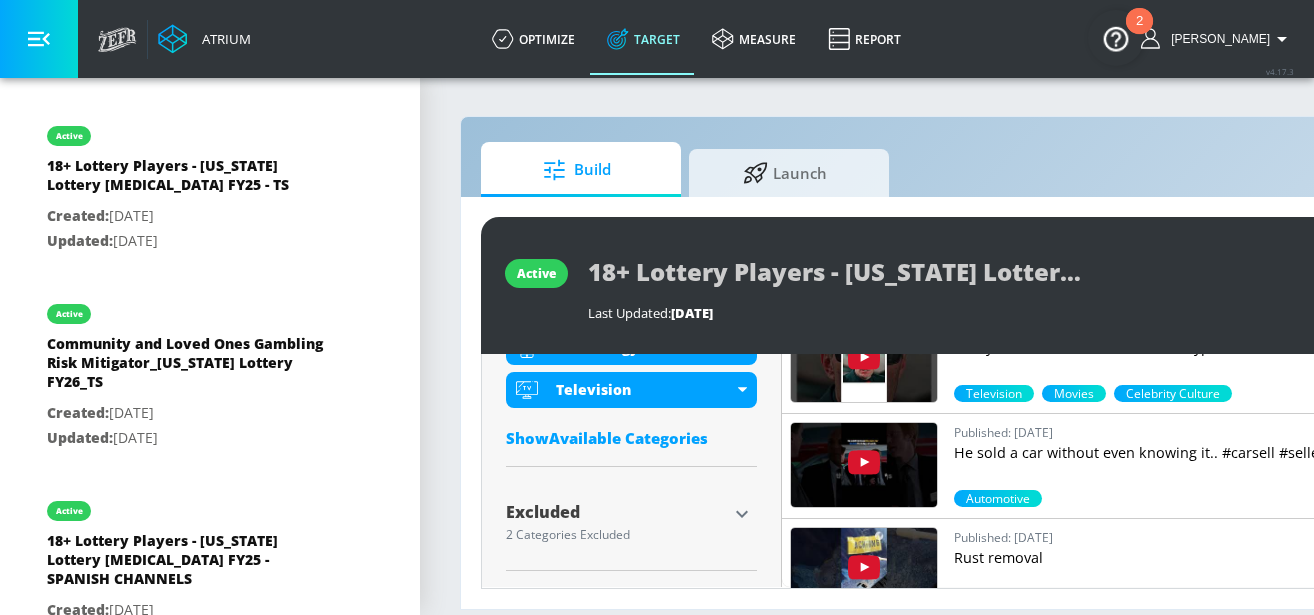 click on "Show  Available Categories" at bounding box center [631, 438] 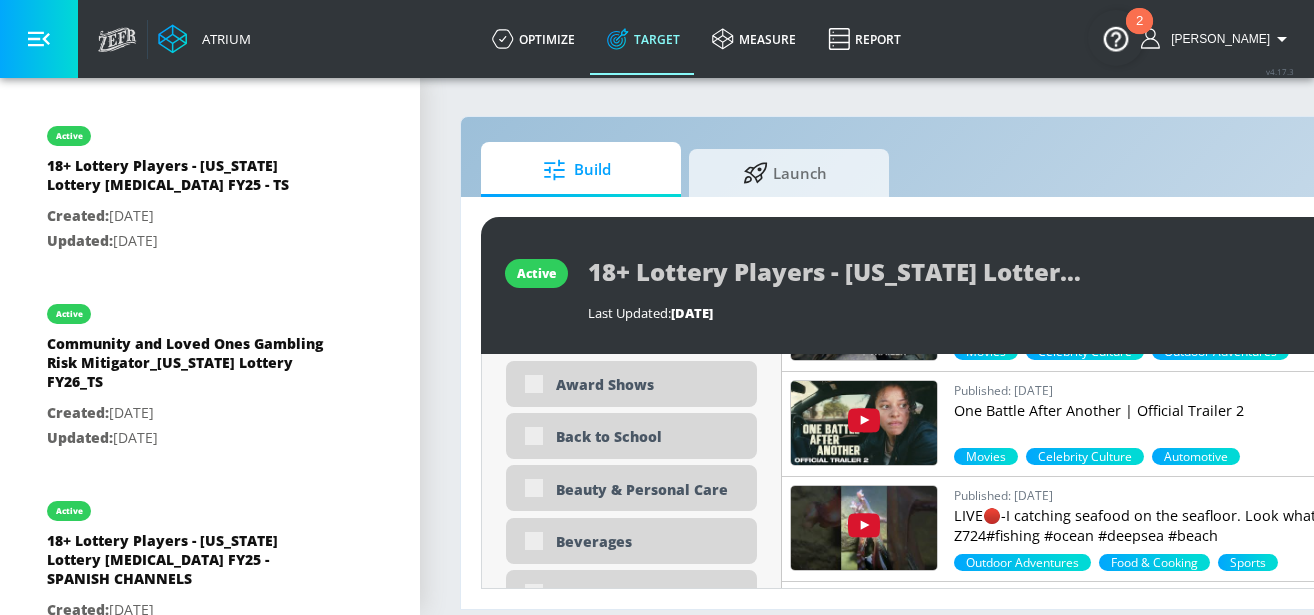 scroll, scrollTop: 1809, scrollLeft: 0, axis: vertical 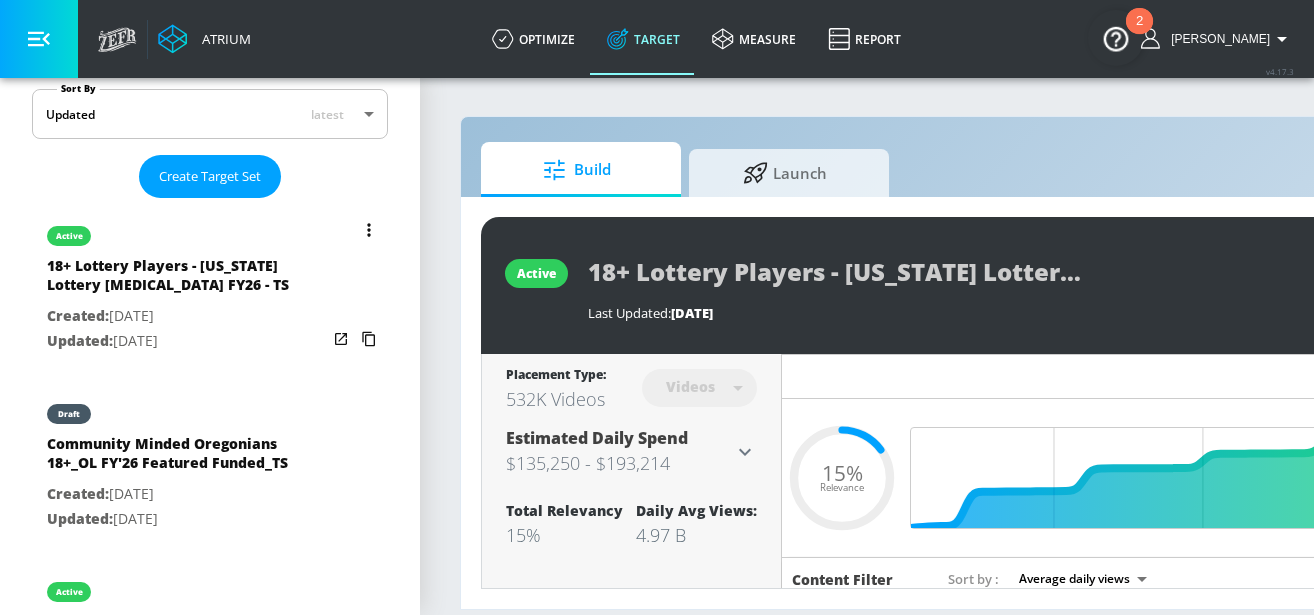 click 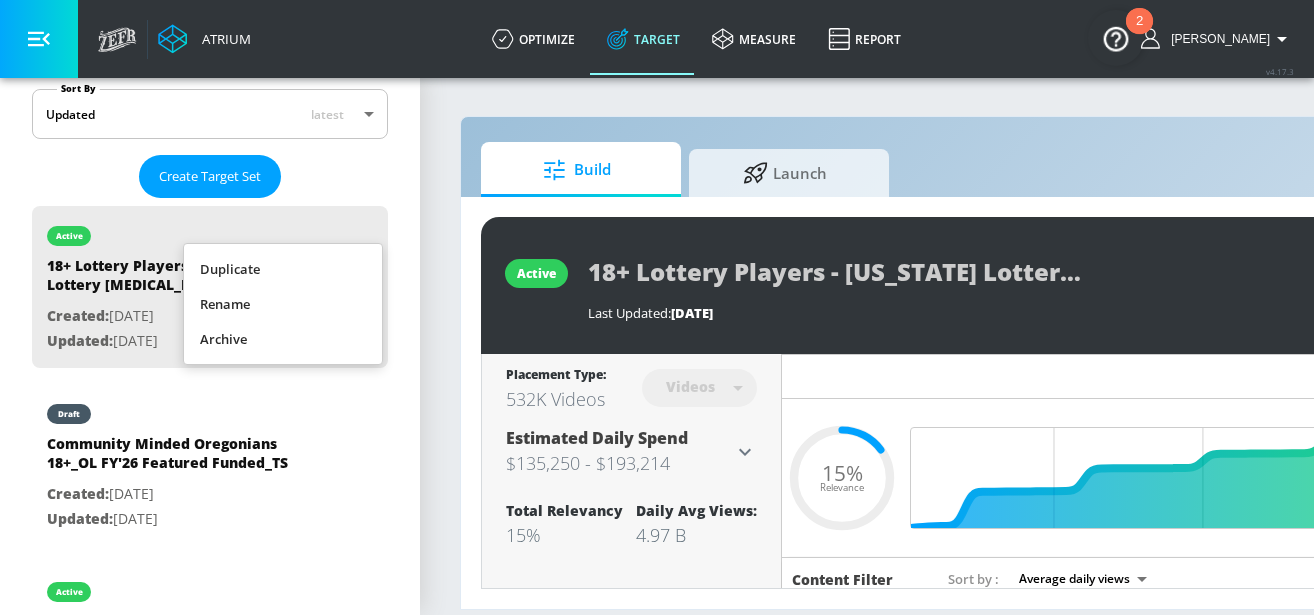 click at bounding box center (657, 307) 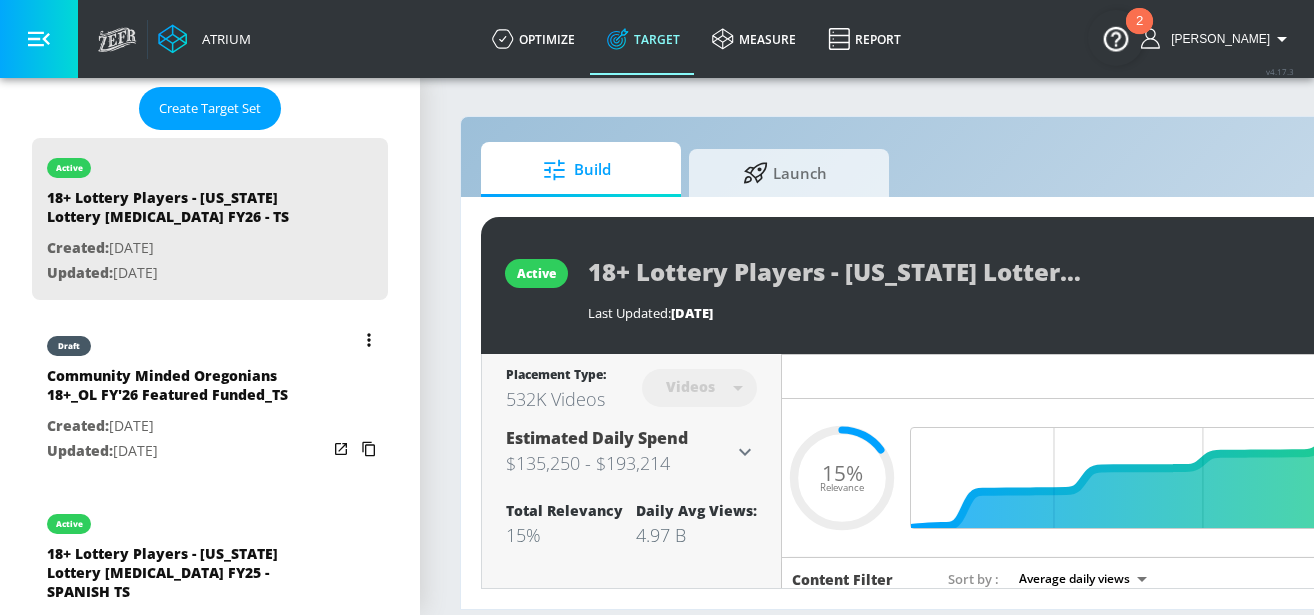 scroll, scrollTop: 533, scrollLeft: 0, axis: vertical 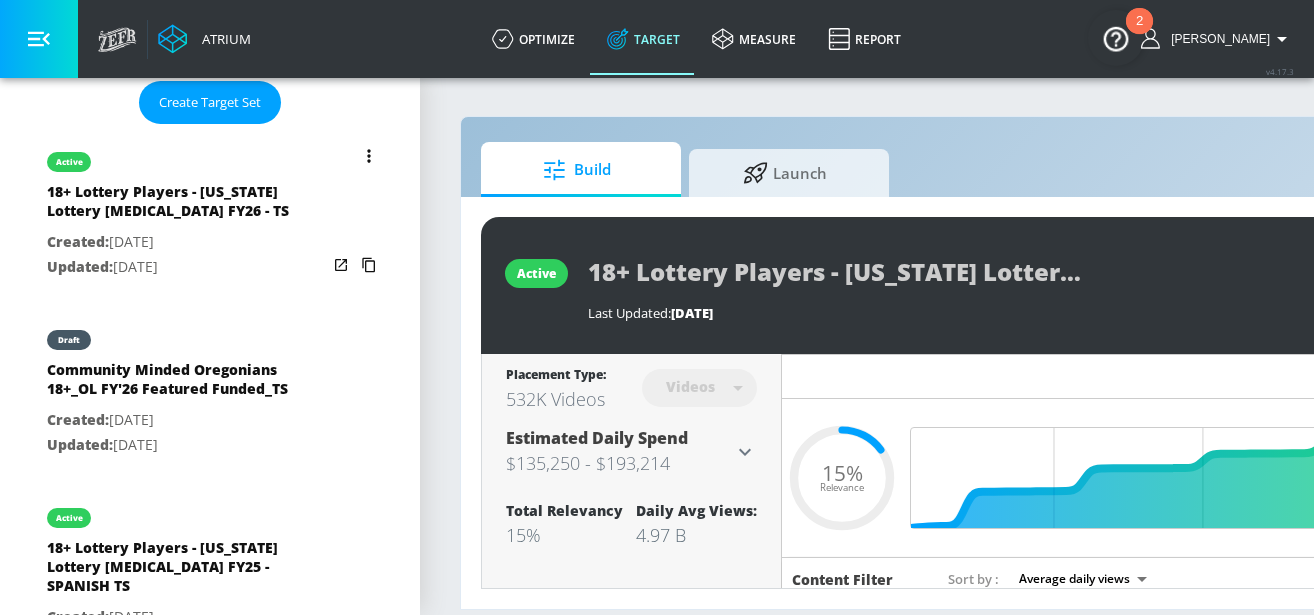 click 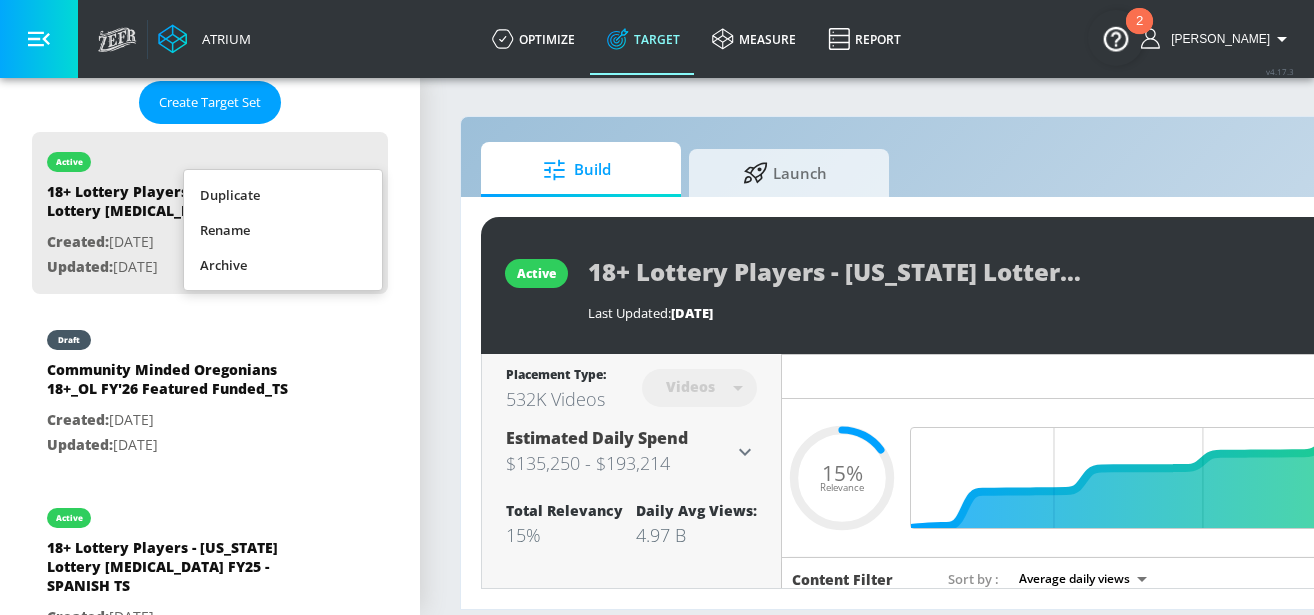 click at bounding box center [657, 307] 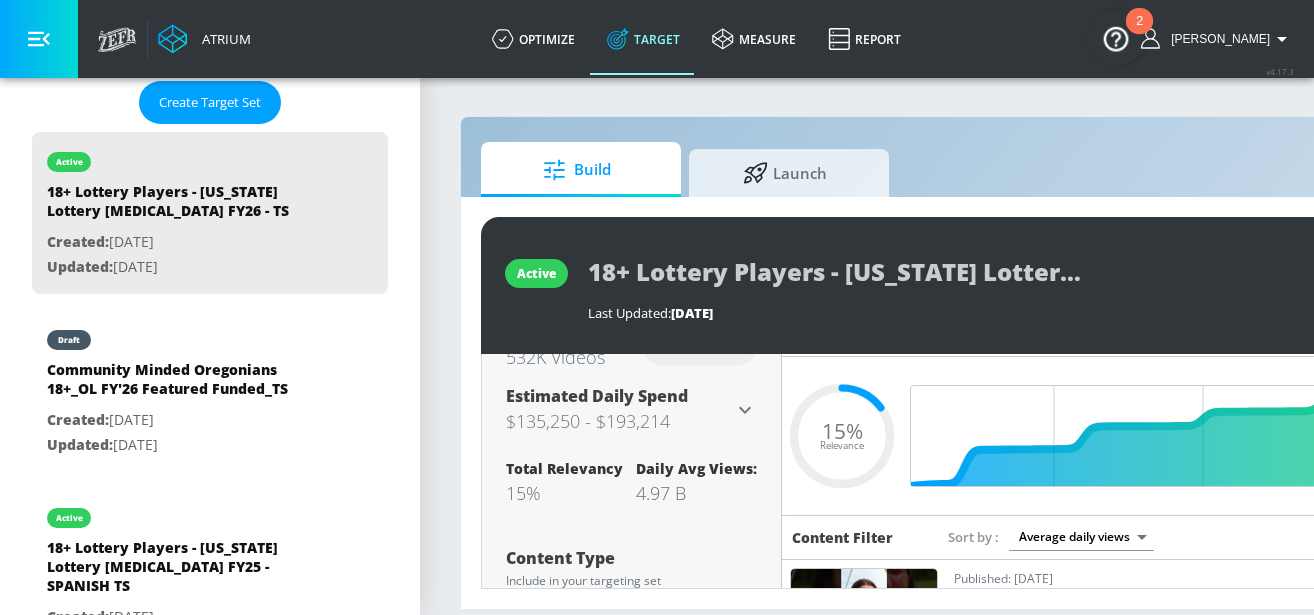 scroll, scrollTop: 45, scrollLeft: 0, axis: vertical 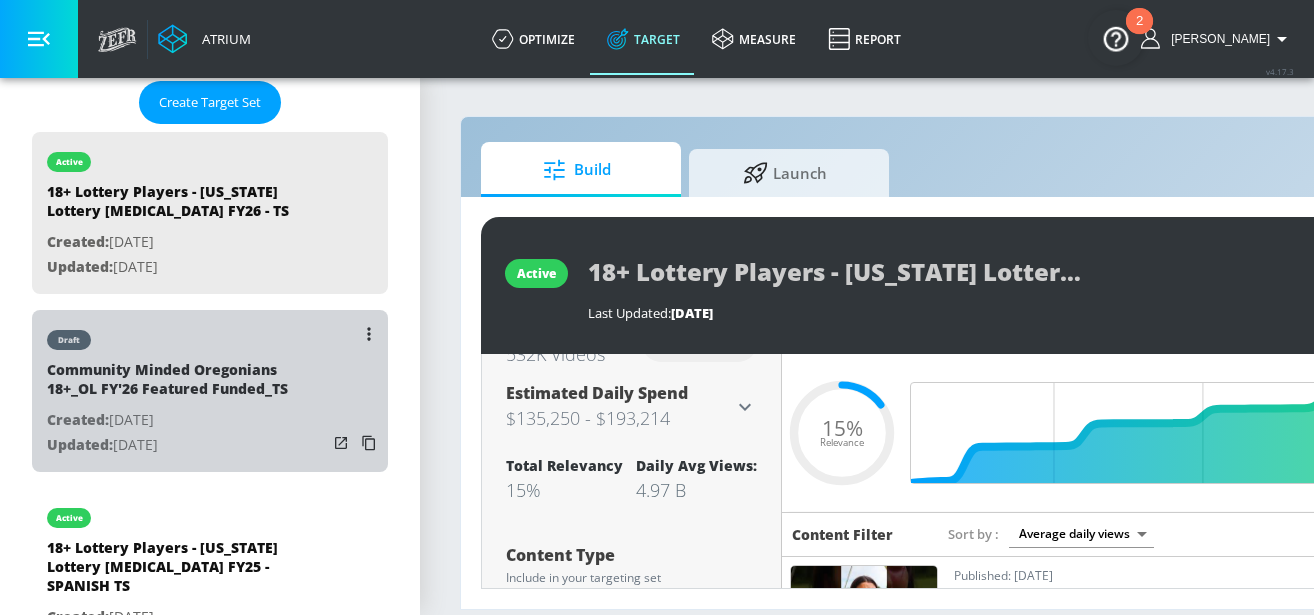 click on "Community Minded Oregonians 18+_OL FY'26 Featured Funded_TS" at bounding box center [187, 384] 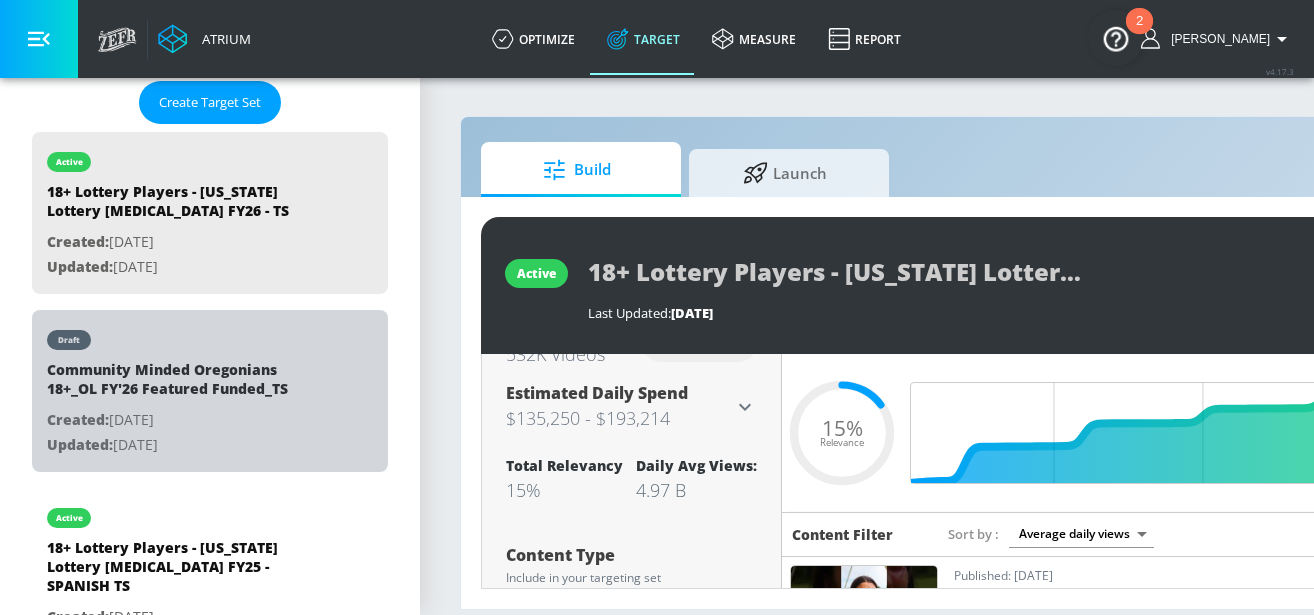 type on "Community Minded Oregonians 18+_OL FY'26 Featured Funded_TS" 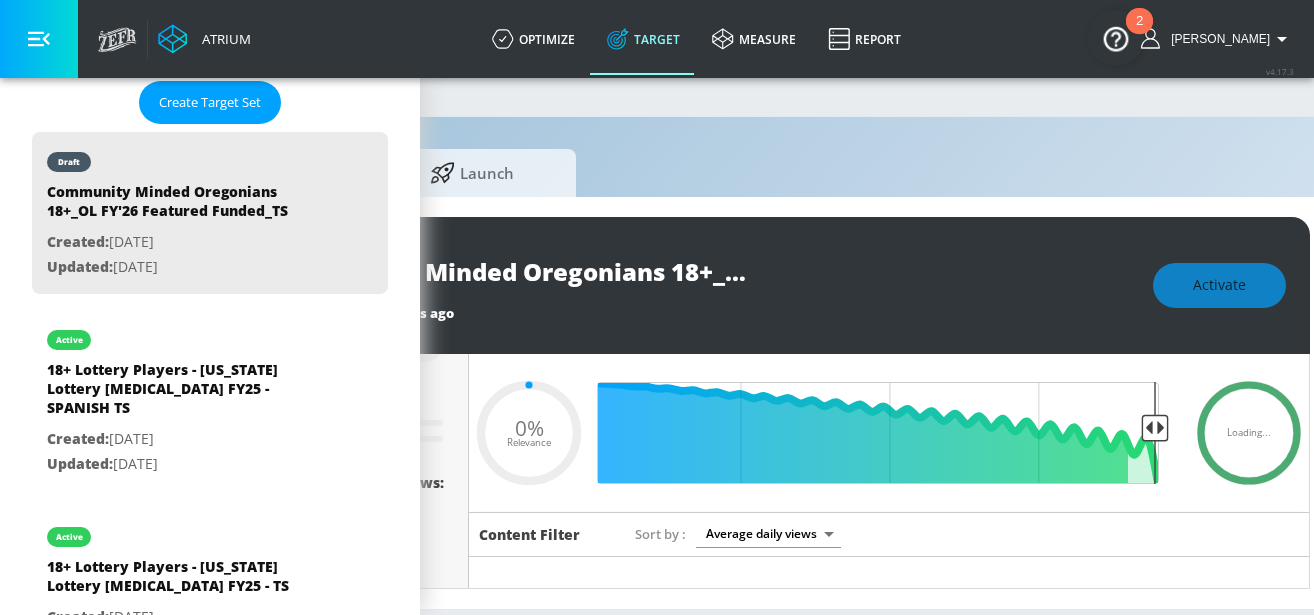 scroll, scrollTop: 0, scrollLeft: 370, axis: horizontal 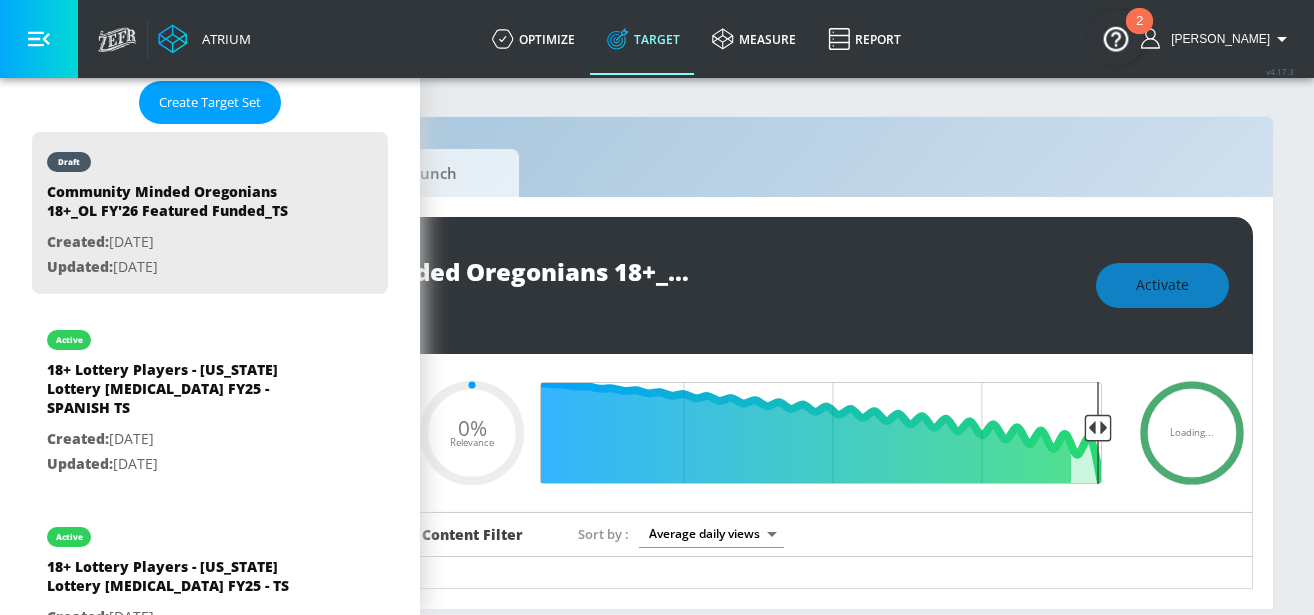 type on "0.15" 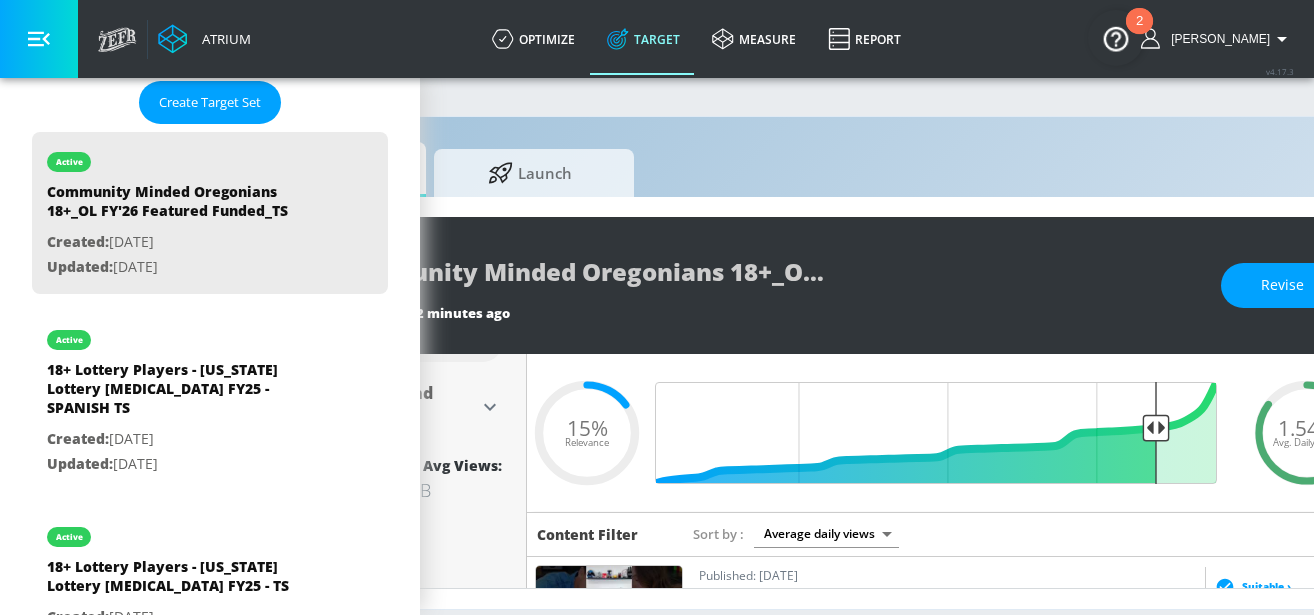 scroll, scrollTop: 0, scrollLeft: 0, axis: both 